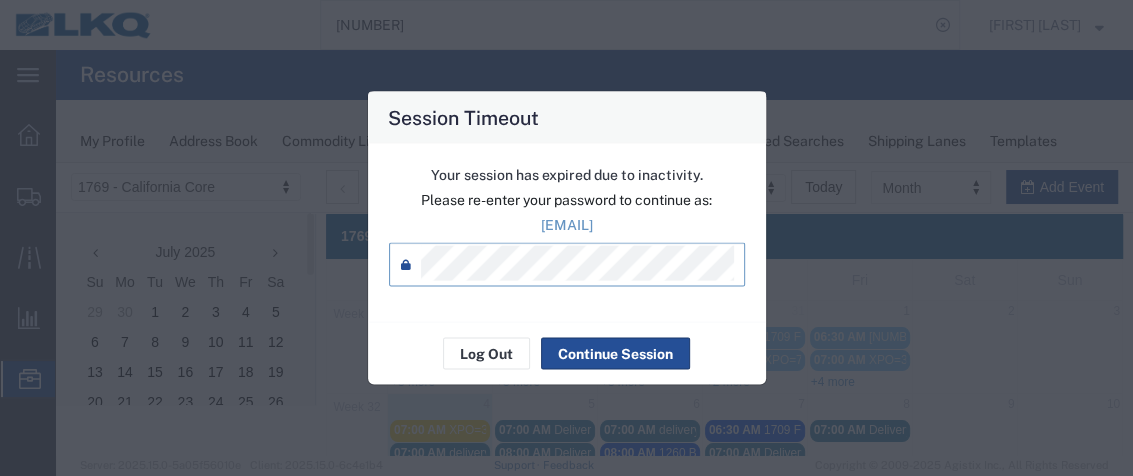 scroll, scrollTop: 0, scrollLeft: 0, axis: both 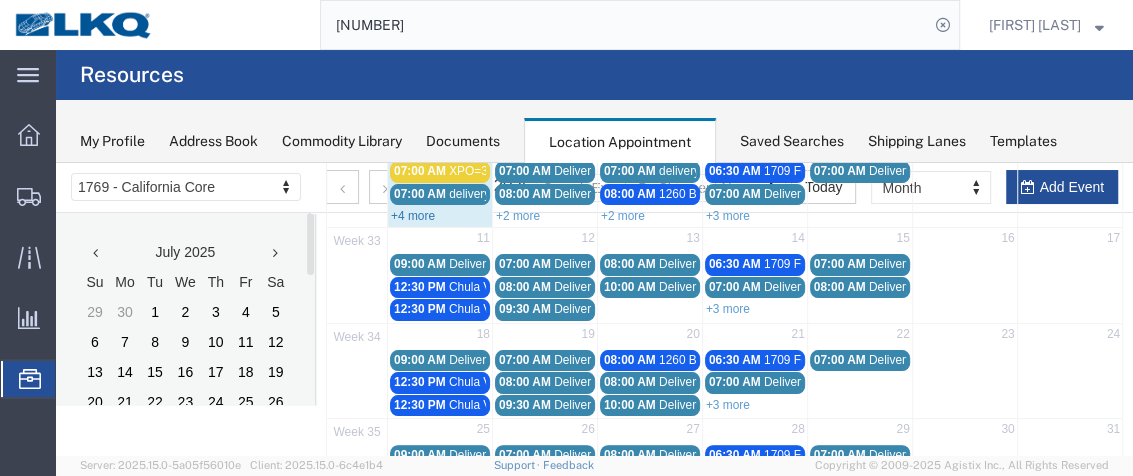 click on "+4 more" at bounding box center [413, 216] 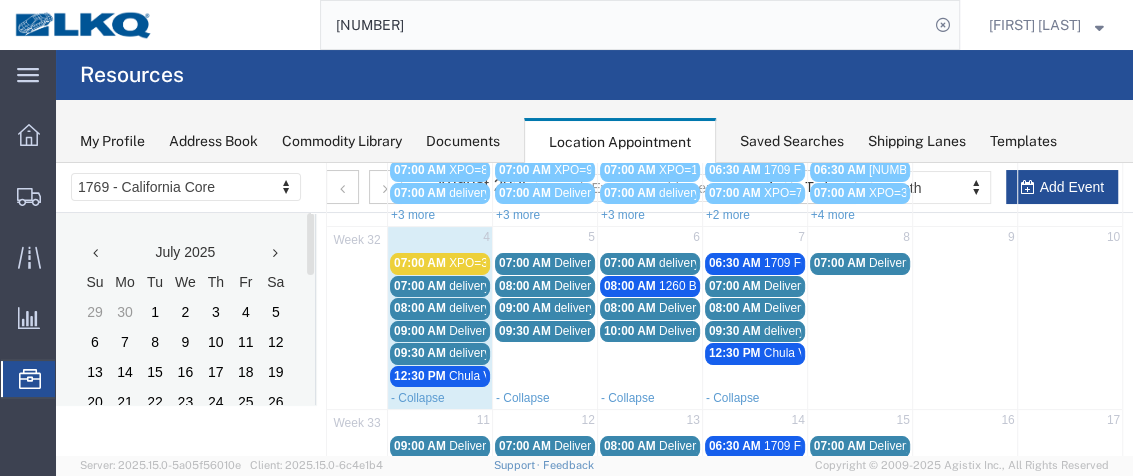scroll, scrollTop: 165, scrollLeft: 0, axis: vertical 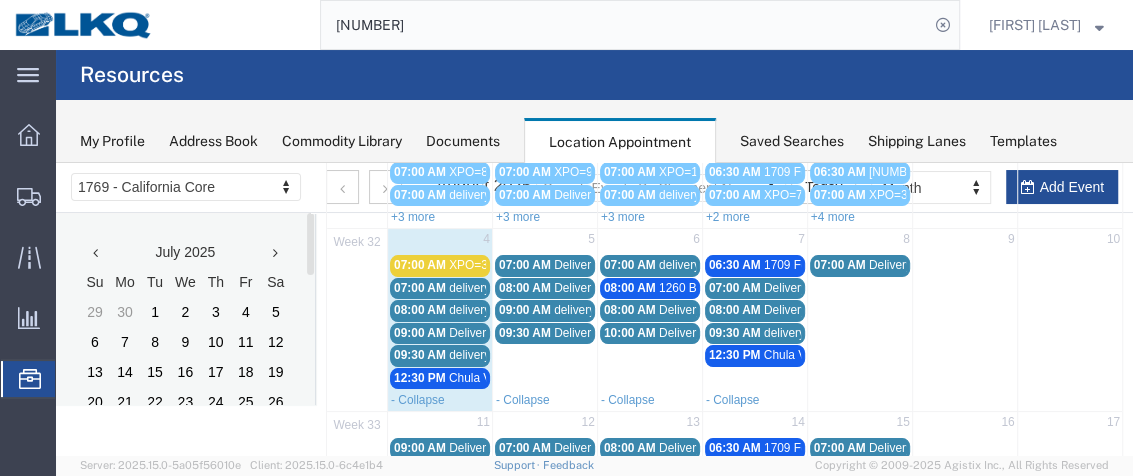 click on "Resources" 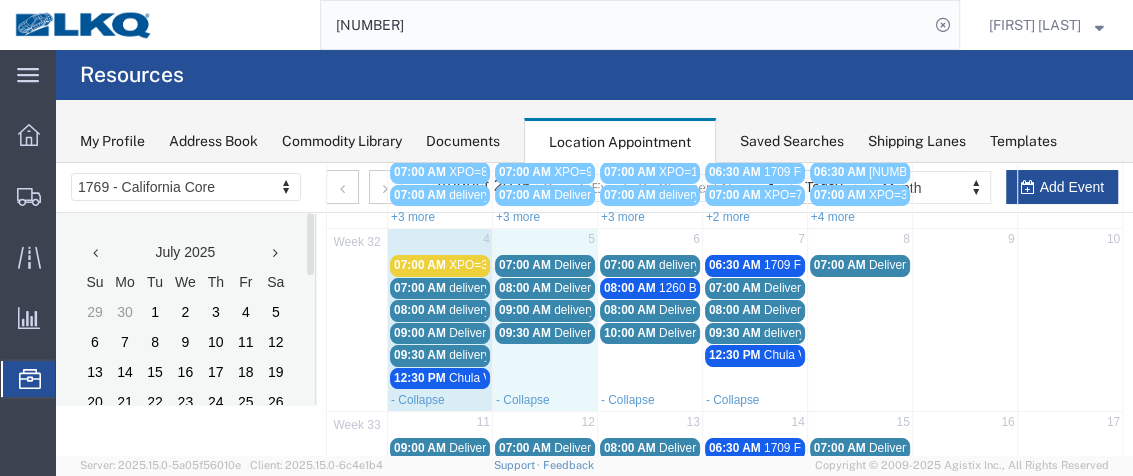 click on "5" at bounding box center [544, 241] 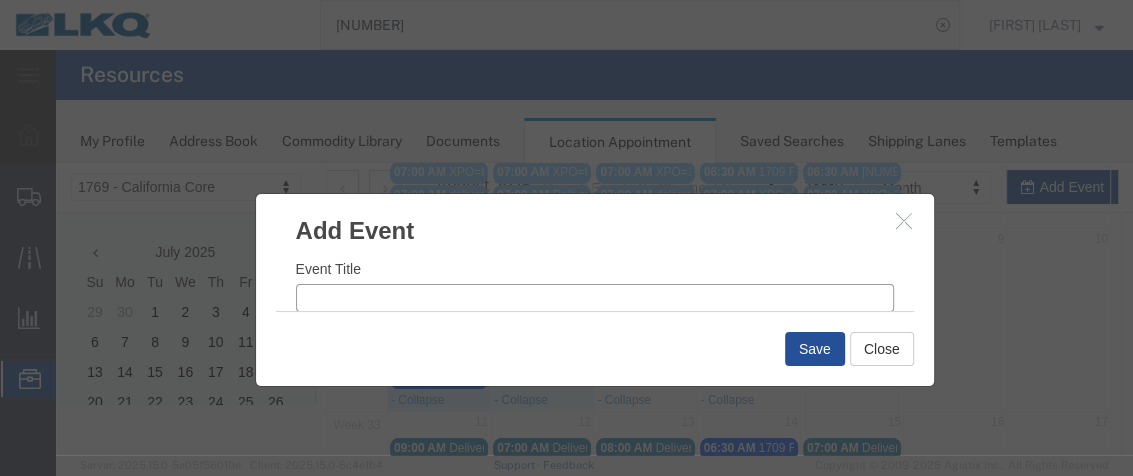 click on "Event Title" at bounding box center [595, 298] 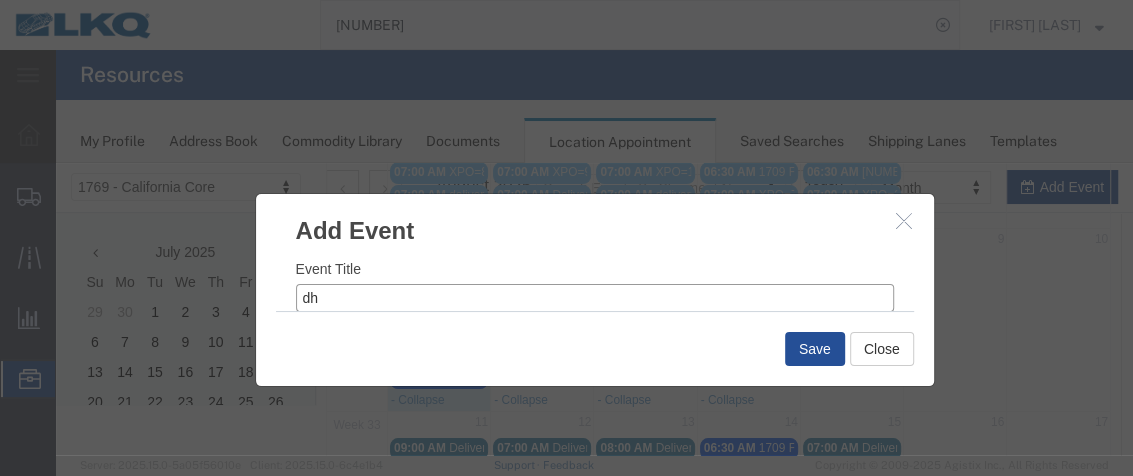 type on "d" 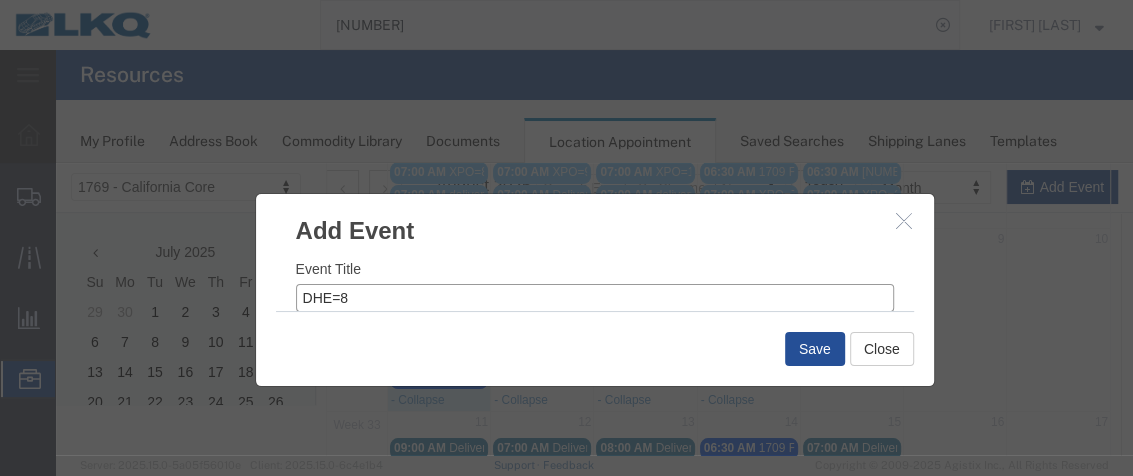 scroll, scrollTop: 55, scrollLeft: 0, axis: vertical 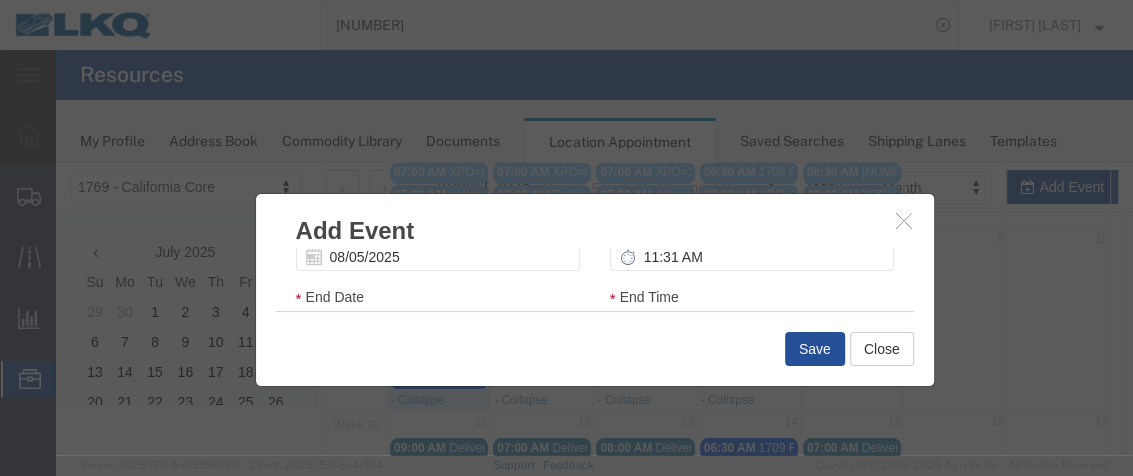 type on "DHE=8" 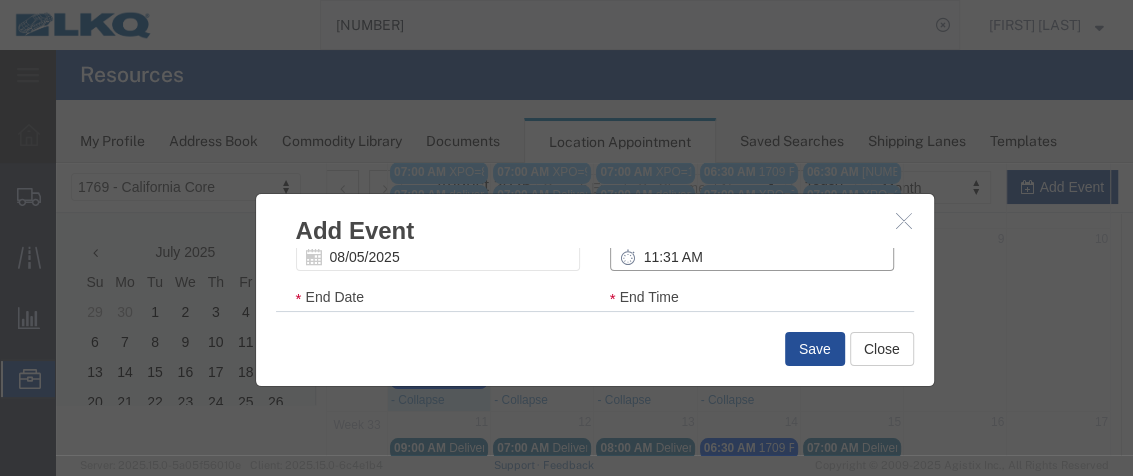 click on "11:31 AM" at bounding box center [752, 257] 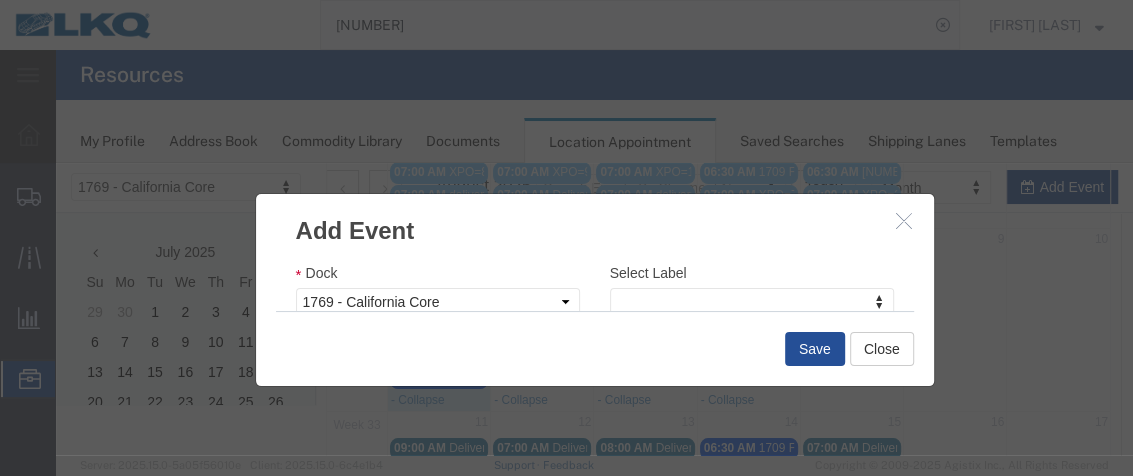 scroll, scrollTop: 341, scrollLeft: 0, axis: vertical 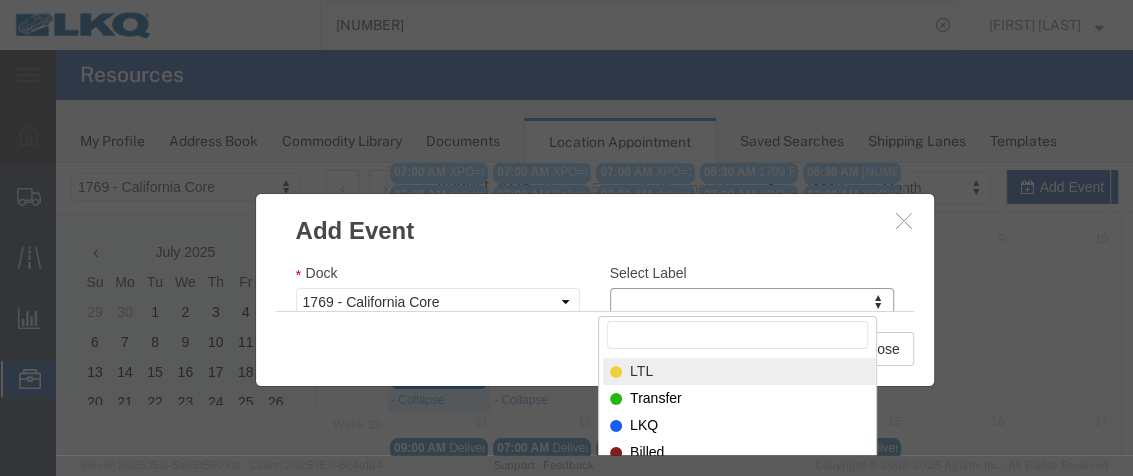 select on "25" 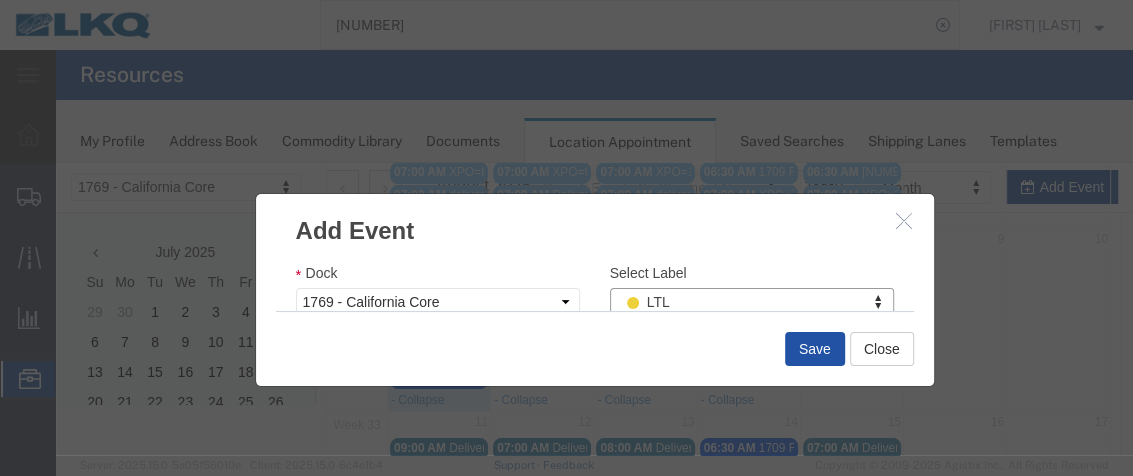 click on "Save" at bounding box center (815, 349) 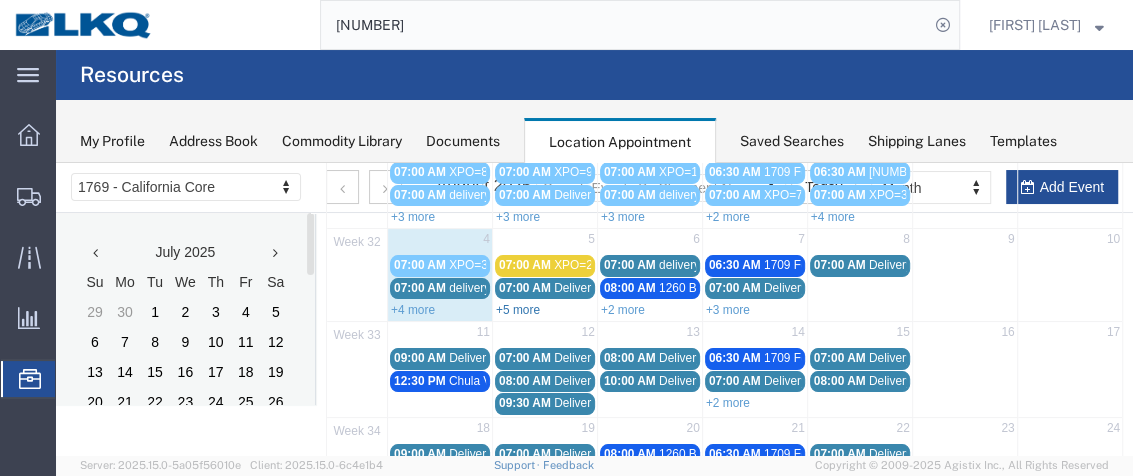 click on "+5 more" at bounding box center [518, 310] 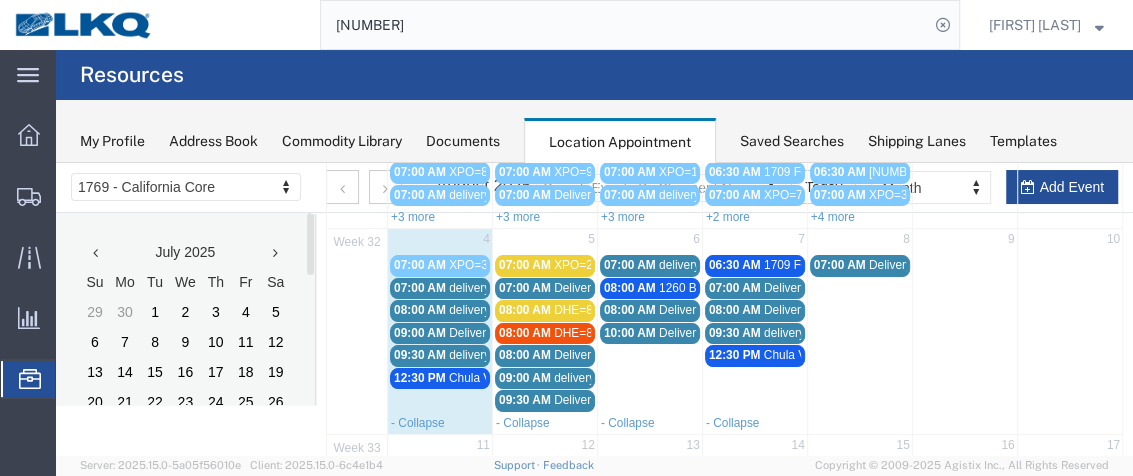 click on "08:00 AM" at bounding box center [525, 310] 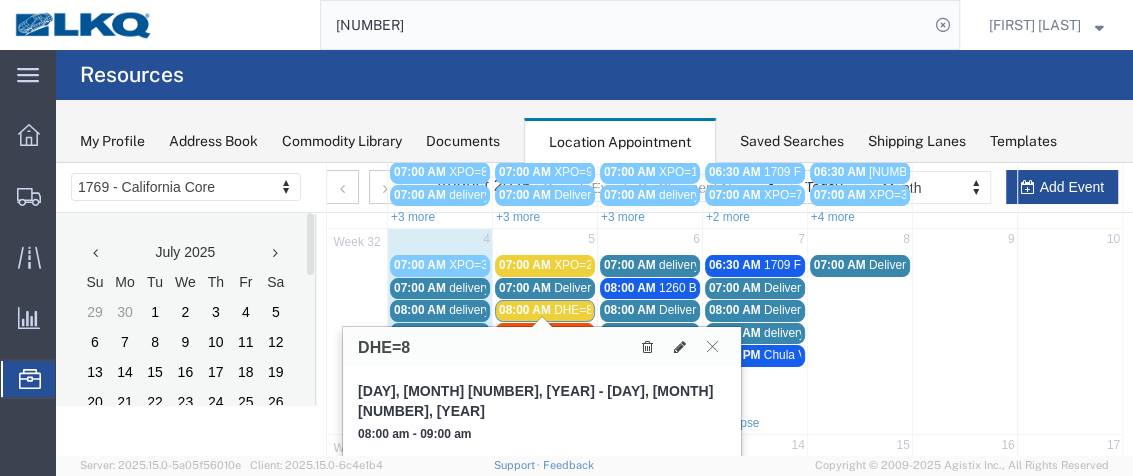 drag, startPoint x: 541, startPoint y: 305, endPoint x: 528, endPoint y: 305, distance: 13 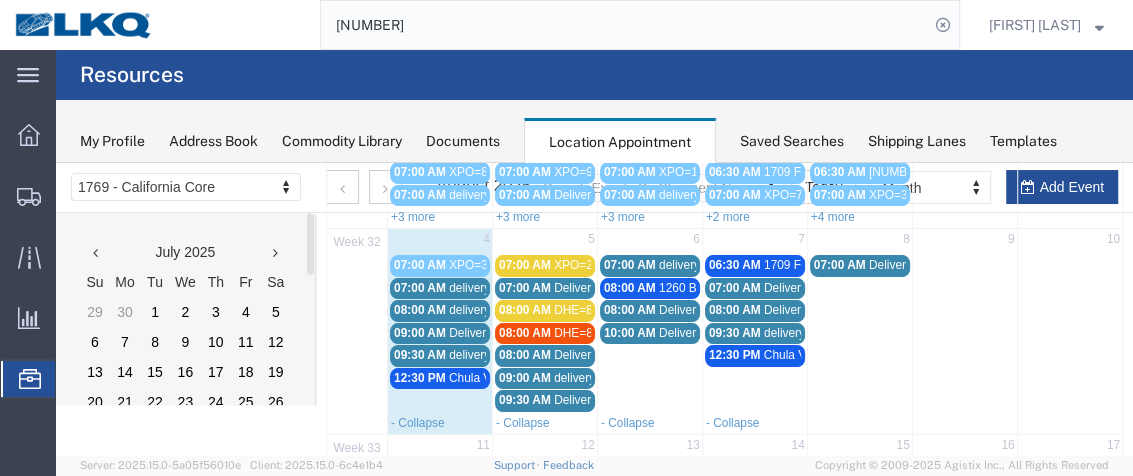 click on "DHE=8" at bounding box center [573, 310] 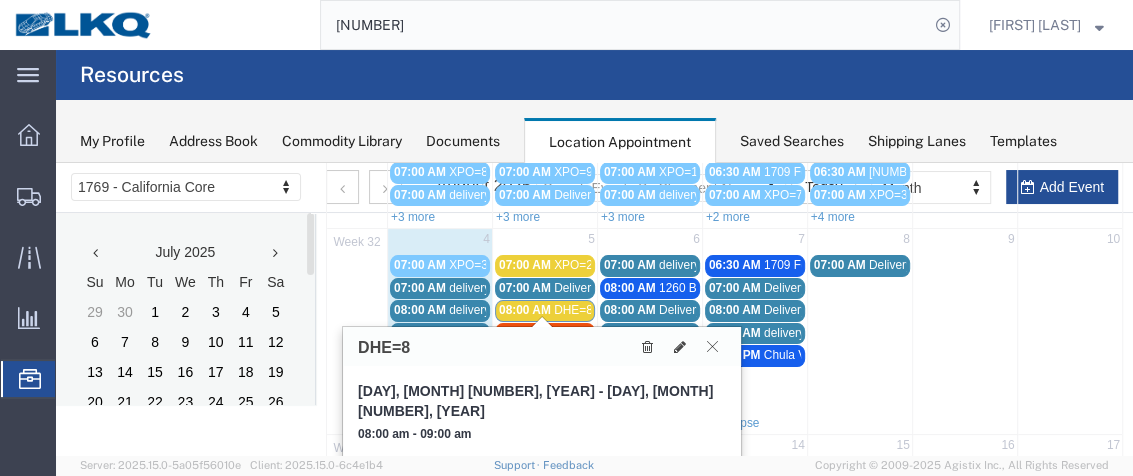 click at bounding box center [712, 346] 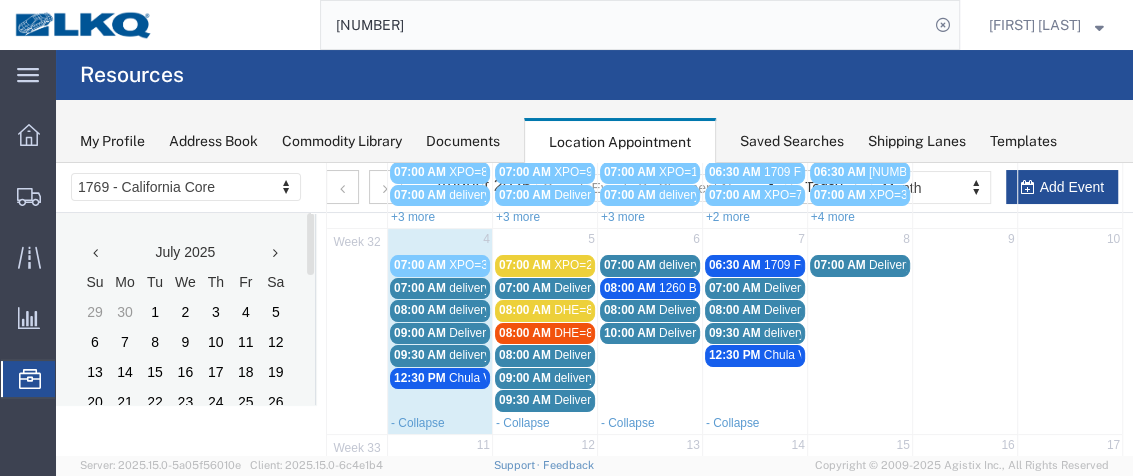 click on "DHE=8" at bounding box center [573, 310] 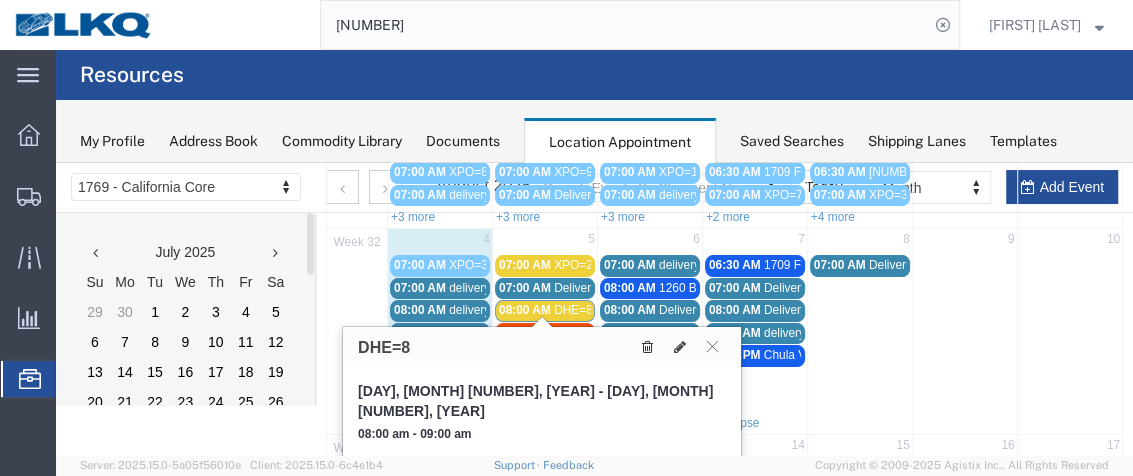 click at bounding box center [647, 347] 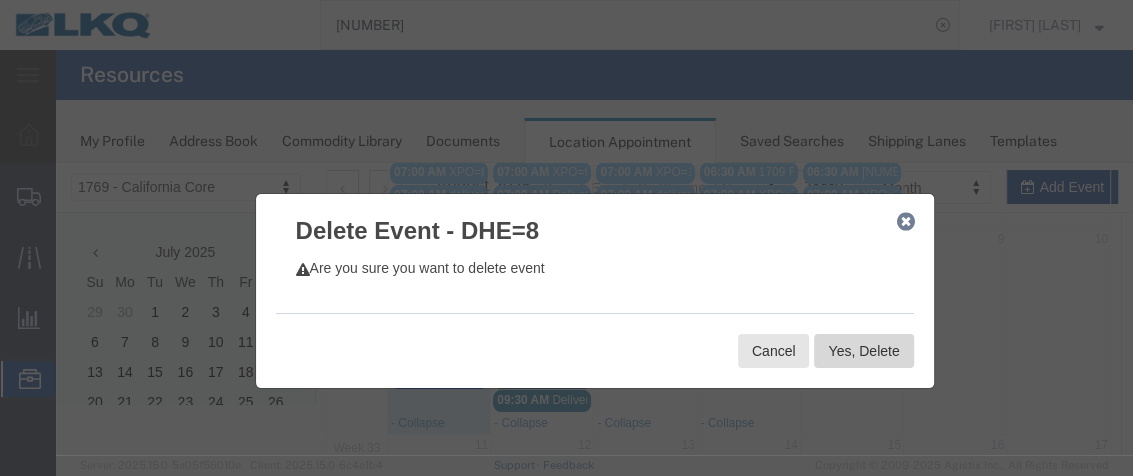 click on "Yes, Delete" at bounding box center [863, 351] 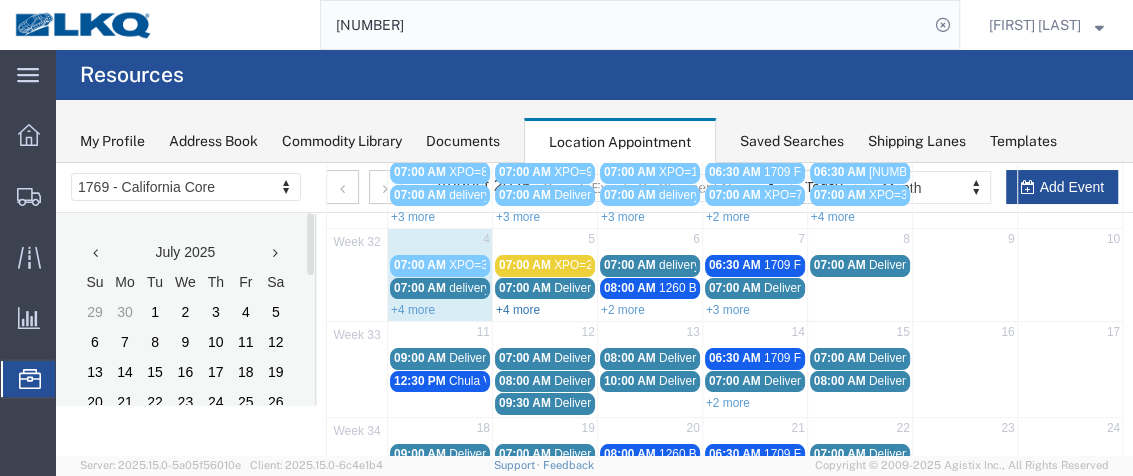 click on "+4 more" at bounding box center (518, 310) 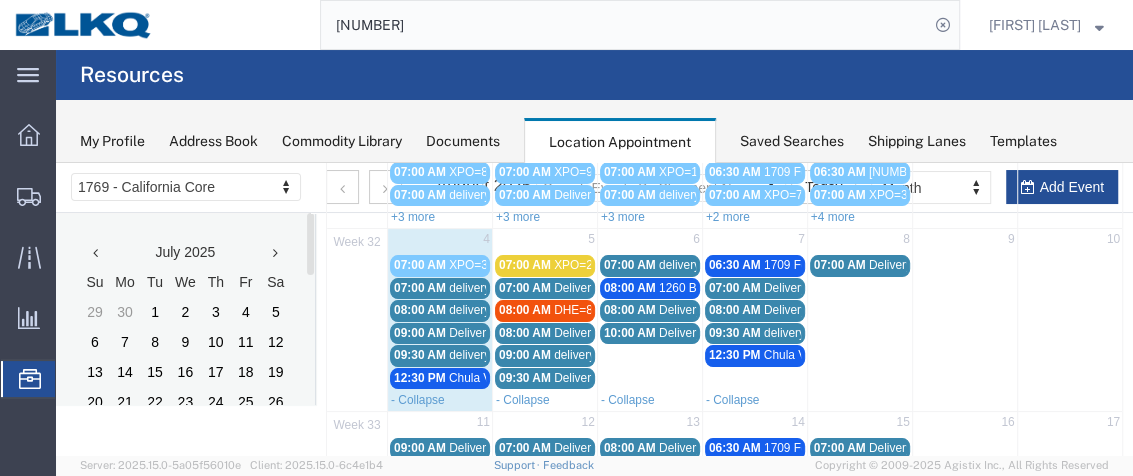 drag, startPoint x: 433, startPoint y: 326, endPoint x: 404, endPoint y: 320, distance: 29.614185 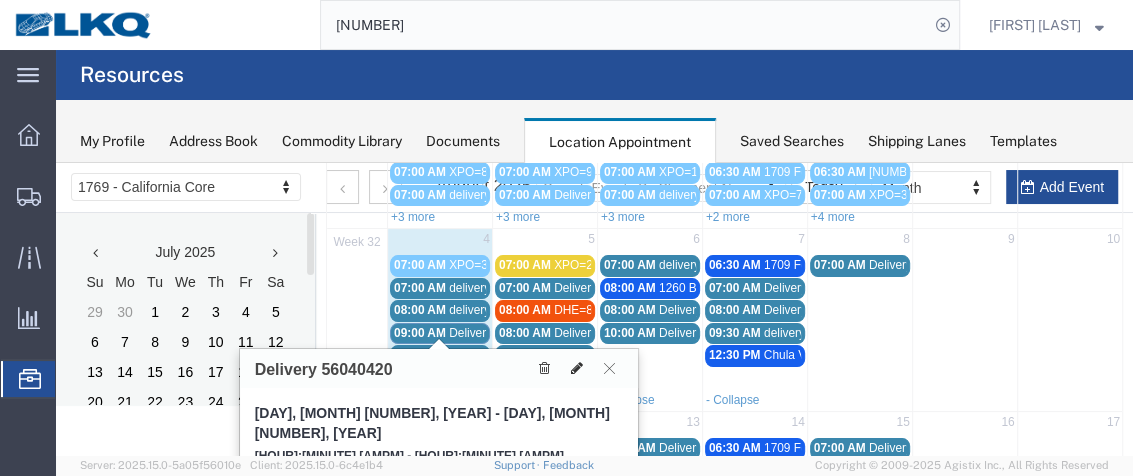 click at bounding box center [577, 368] 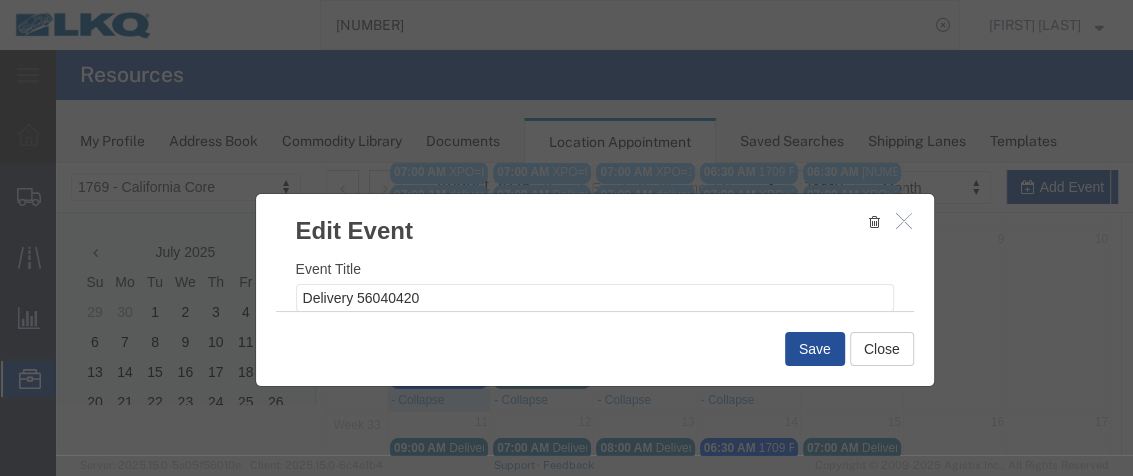 select 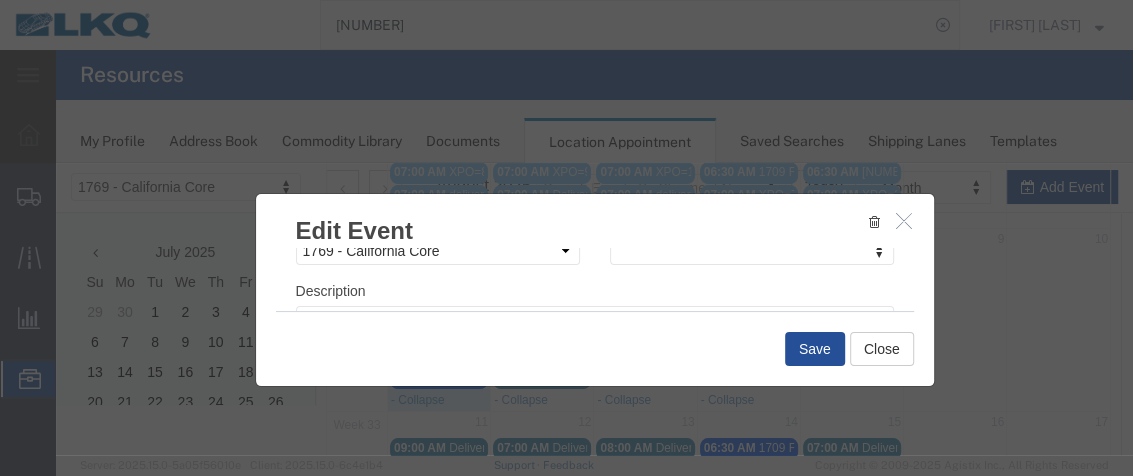 scroll, scrollTop: 349, scrollLeft: 0, axis: vertical 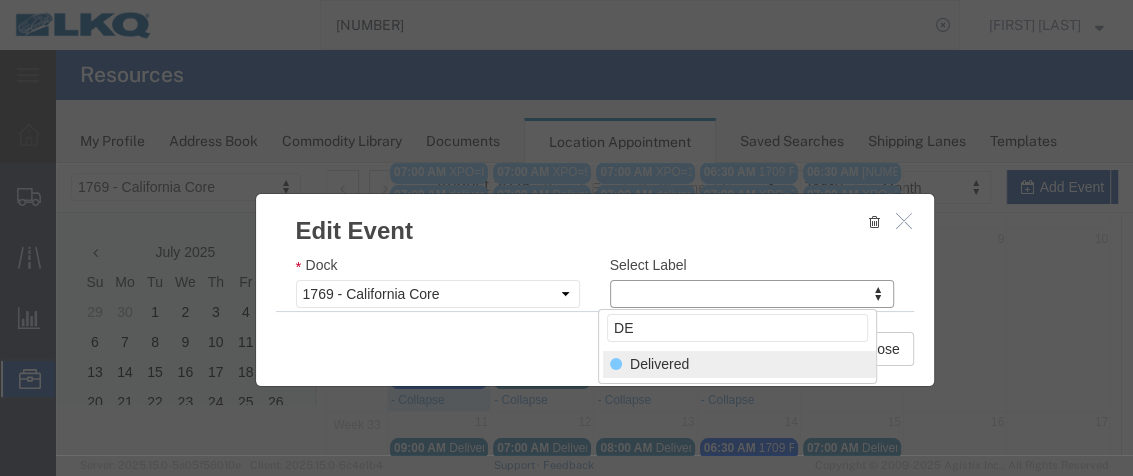 type on "DE" 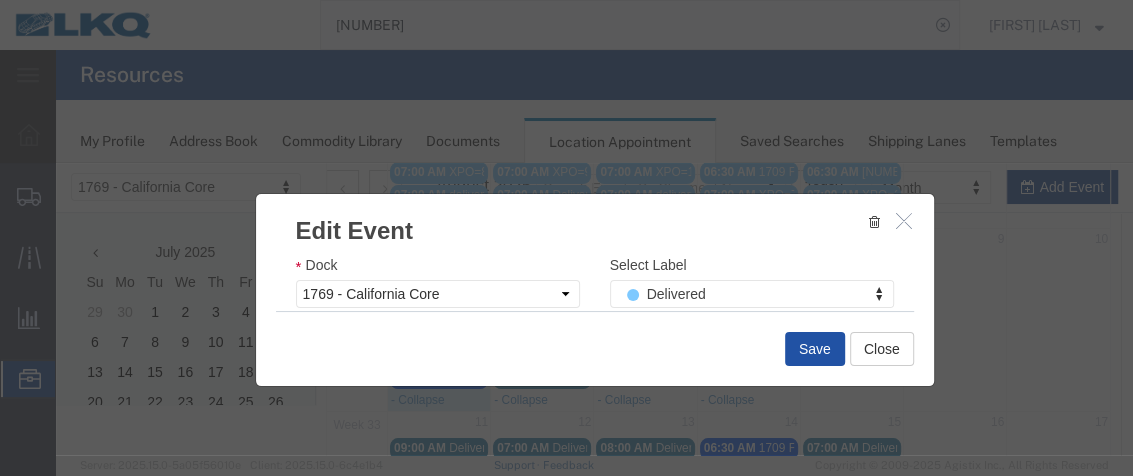 click on "Save" at bounding box center (815, 349) 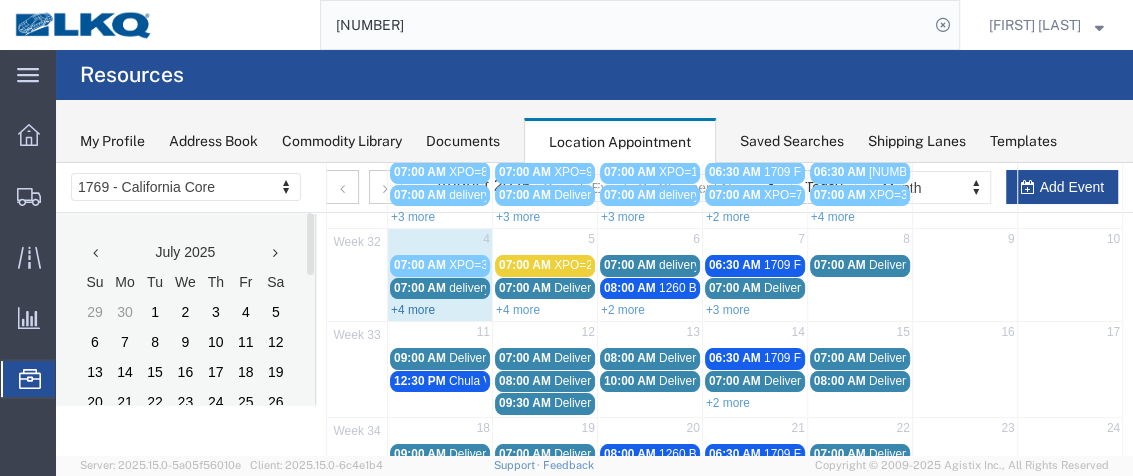 click on "+4 more" at bounding box center [413, 310] 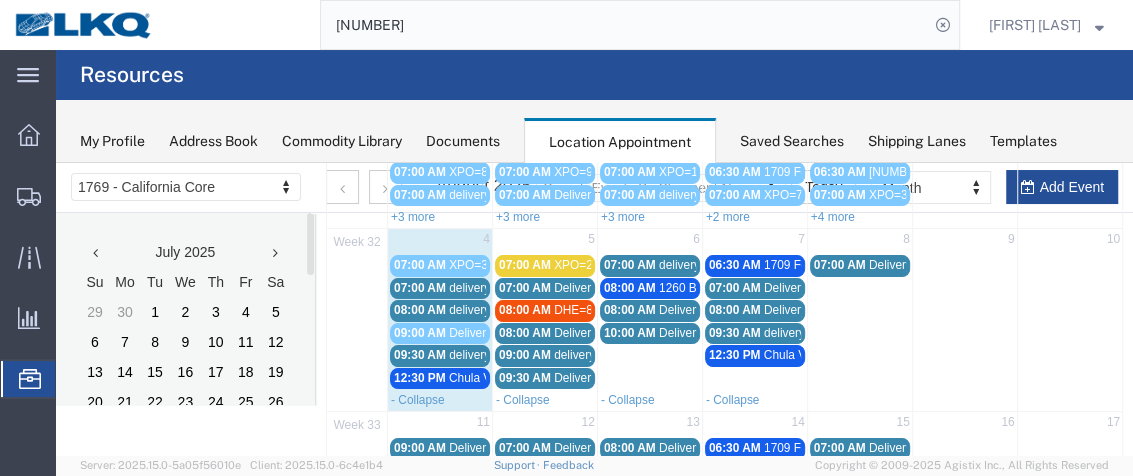 drag, startPoint x: 440, startPoint y: 286, endPoint x: 398, endPoint y: 277, distance: 42.953465 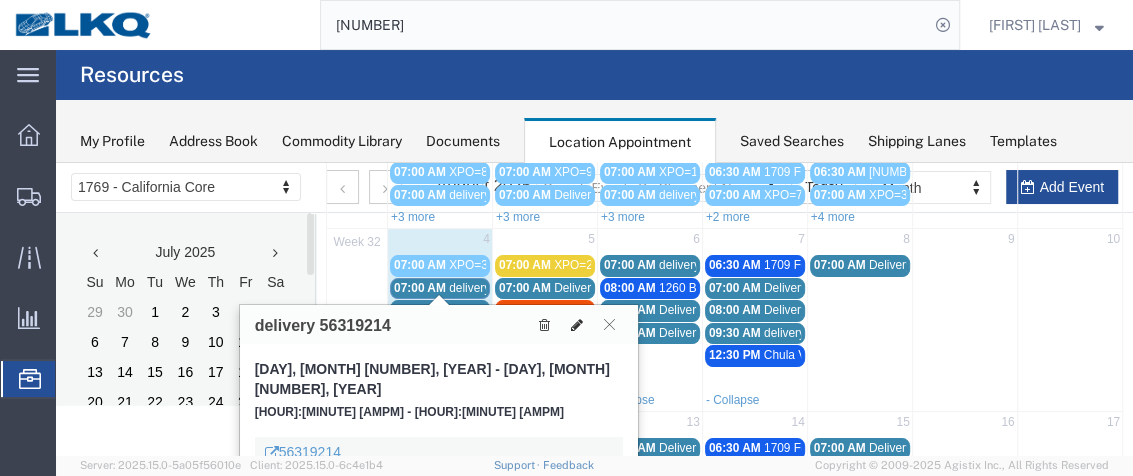 click at bounding box center [577, 325] 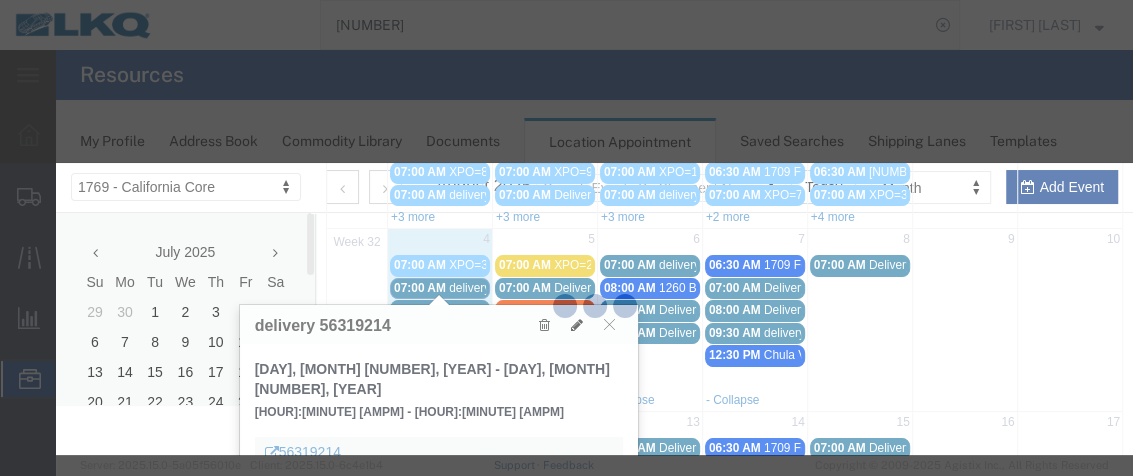 select on "100" 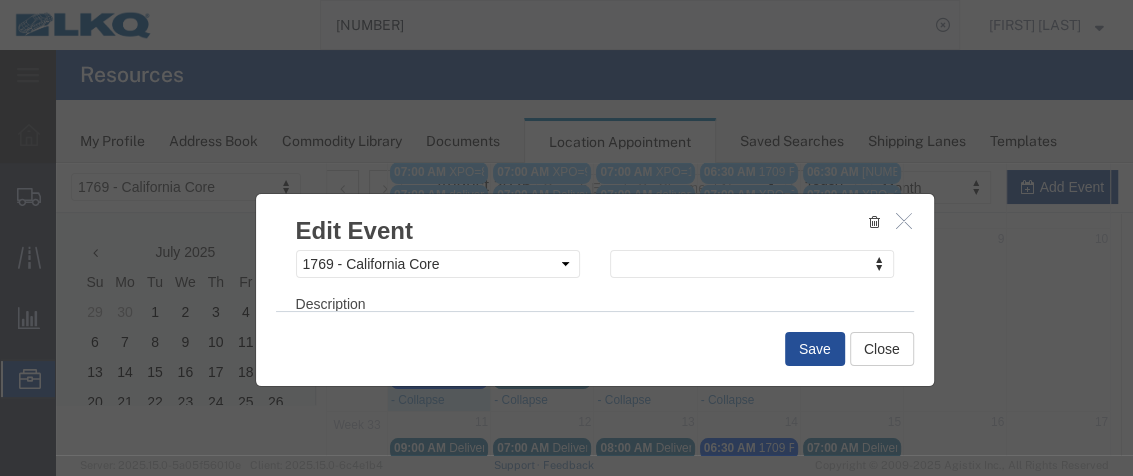 scroll, scrollTop: 373, scrollLeft: 0, axis: vertical 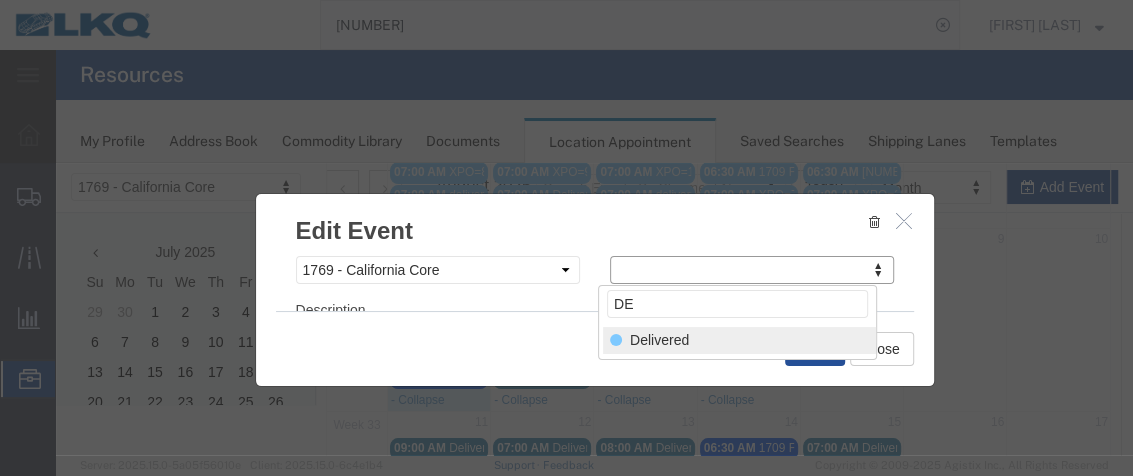 type on "DE" 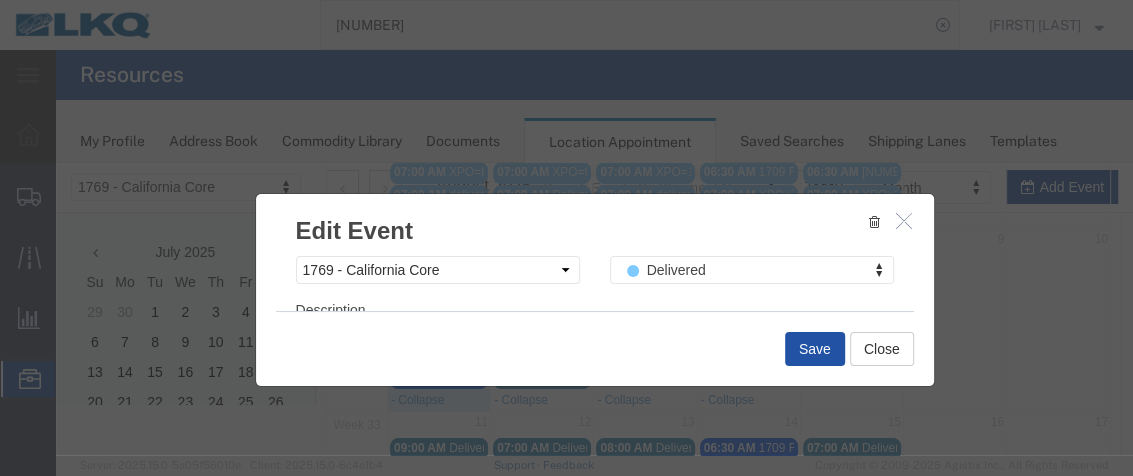 click on "Save" at bounding box center [815, 349] 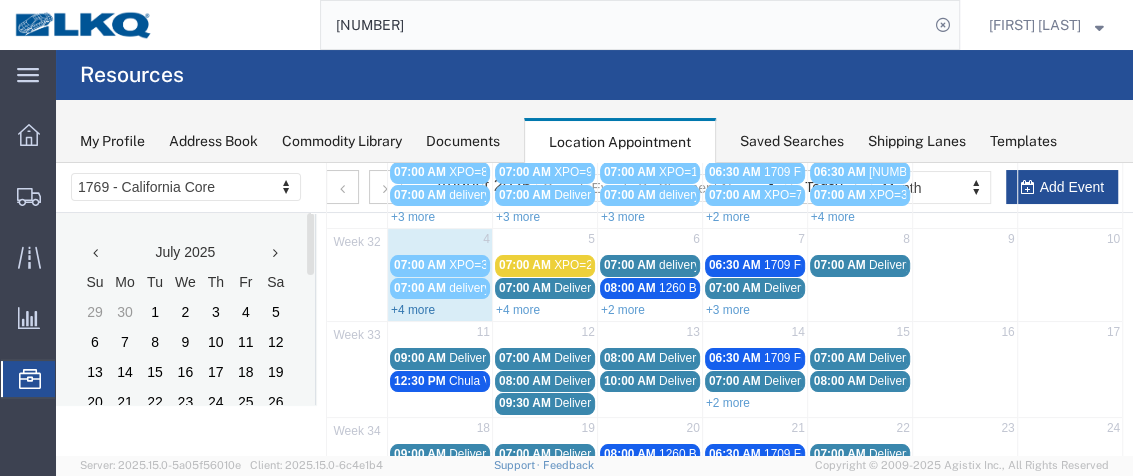 click on "+4 more" at bounding box center [413, 310] 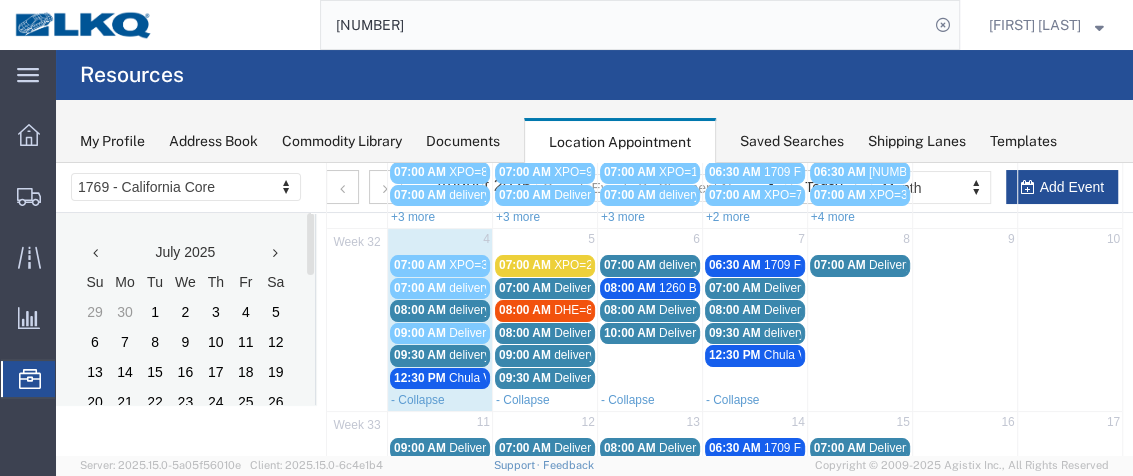 click on "08:00 AM" at bounding box center (420, 310) 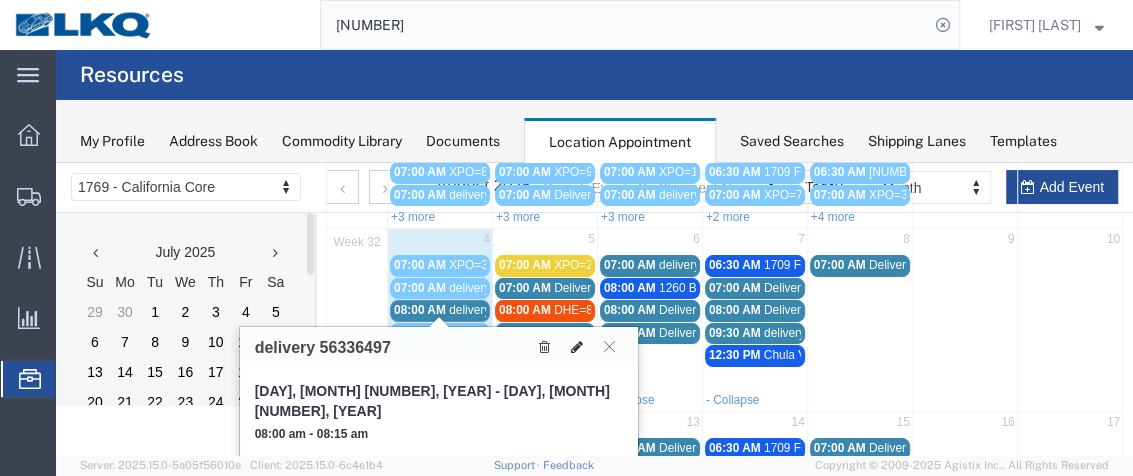click at bounding box center [577, 347] 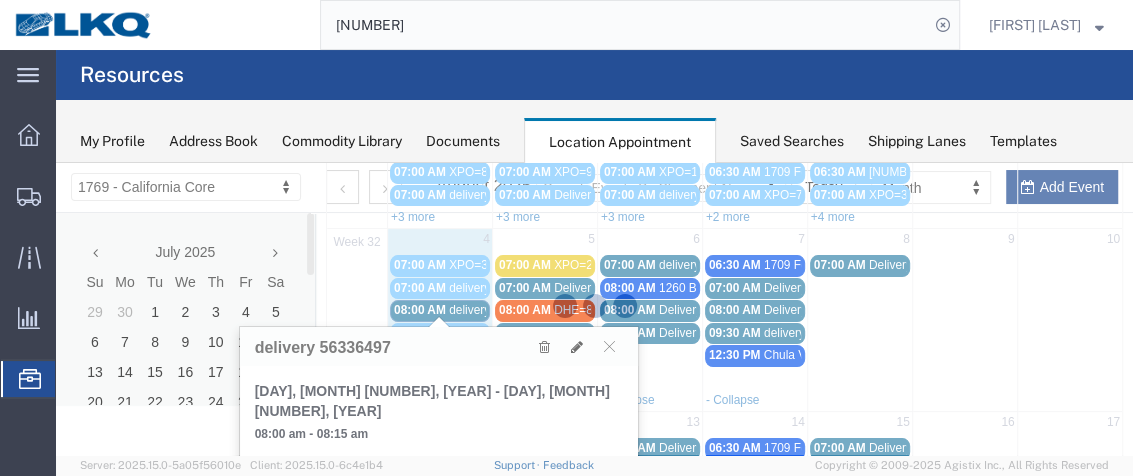 select on "100" 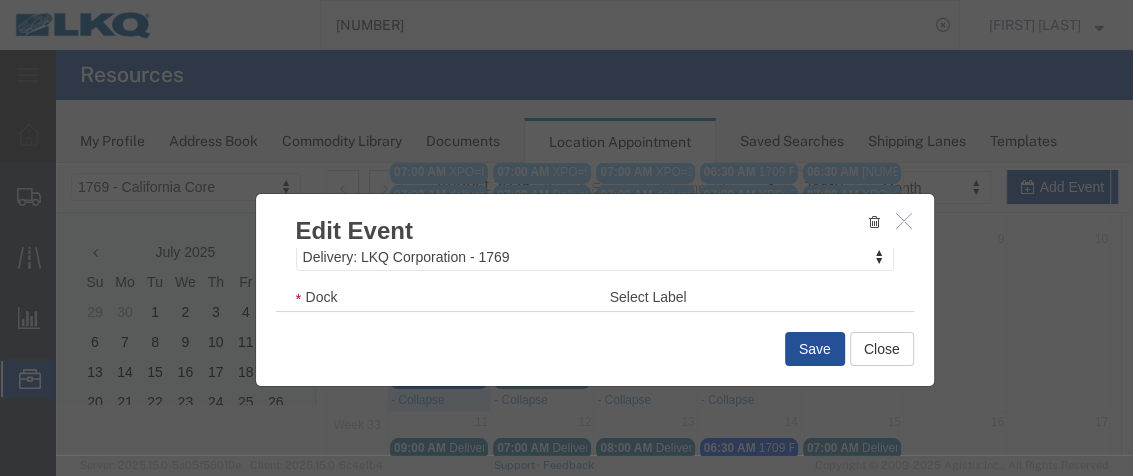 scroll, scrollTop: 348, scrollLeft: 0, axis: vertical 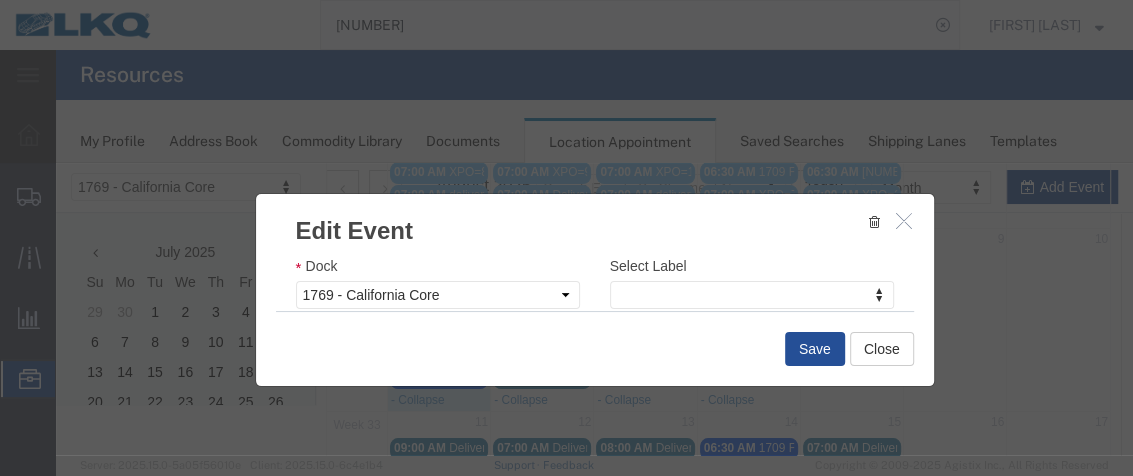 type on "D" 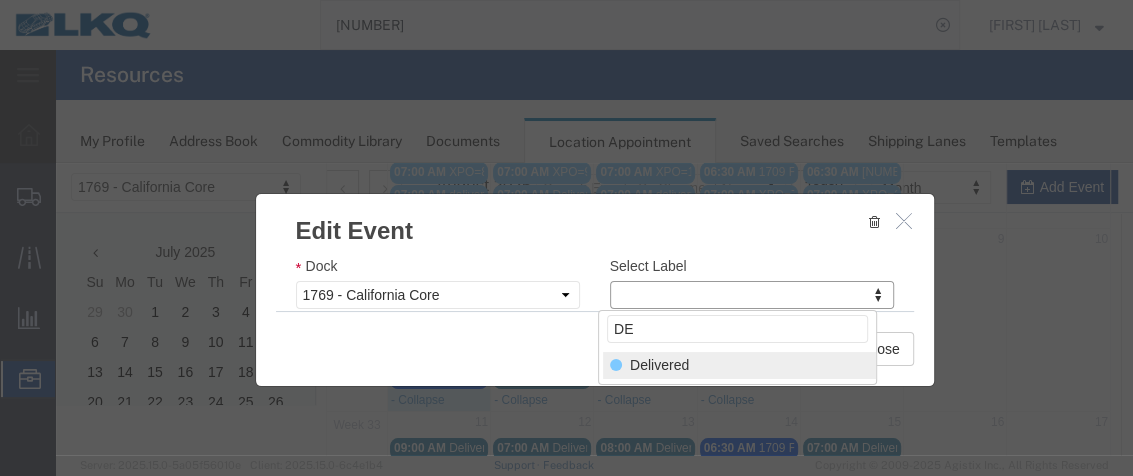 type on "DE" 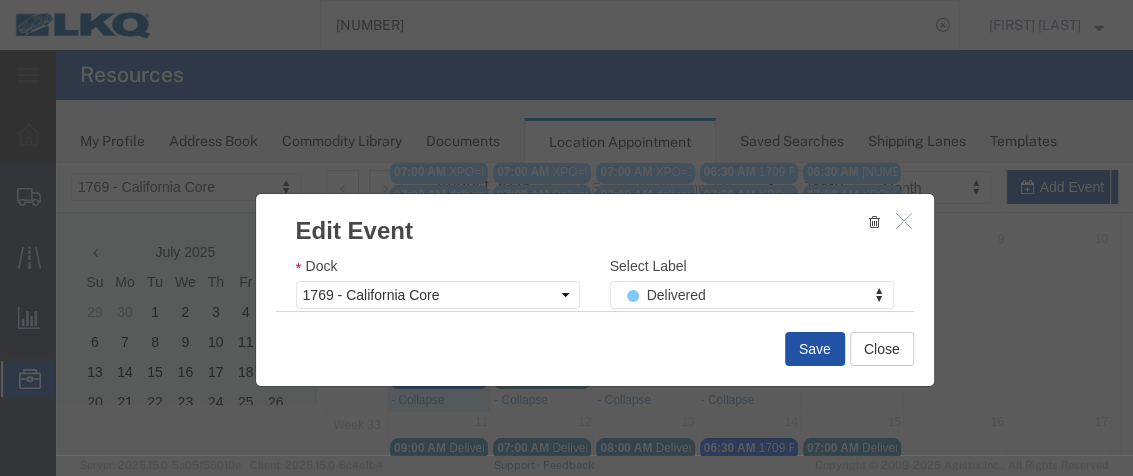 click on "Save" at bounding box center [815, 349] 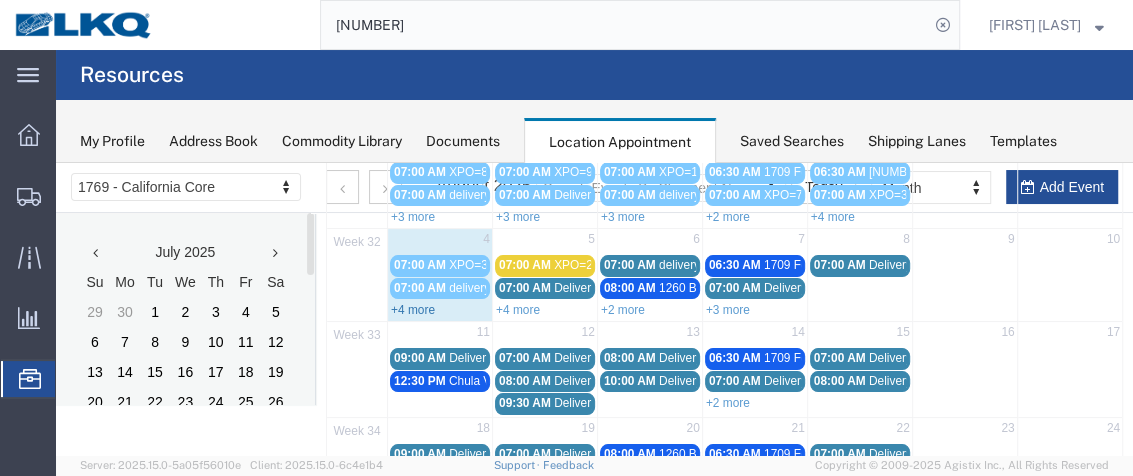 click on "+4 more" at bounding box center (413, 310) 